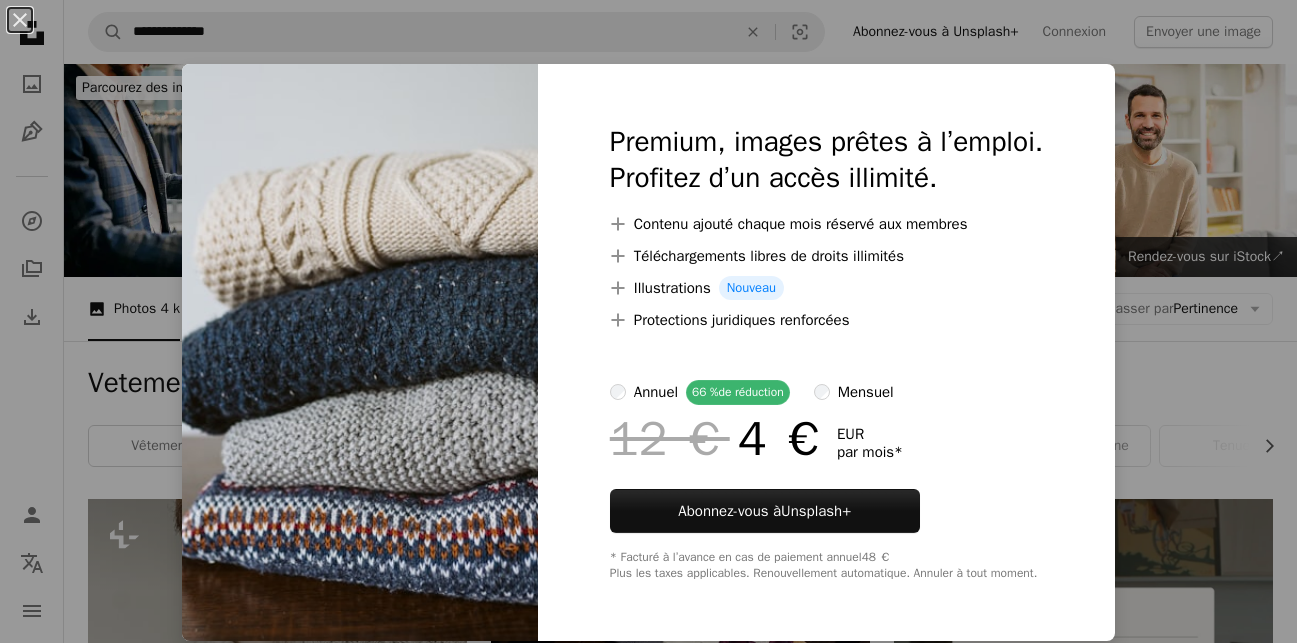 scroll, scrollTop: 2560, scrollLeft: 0, axis: vertical 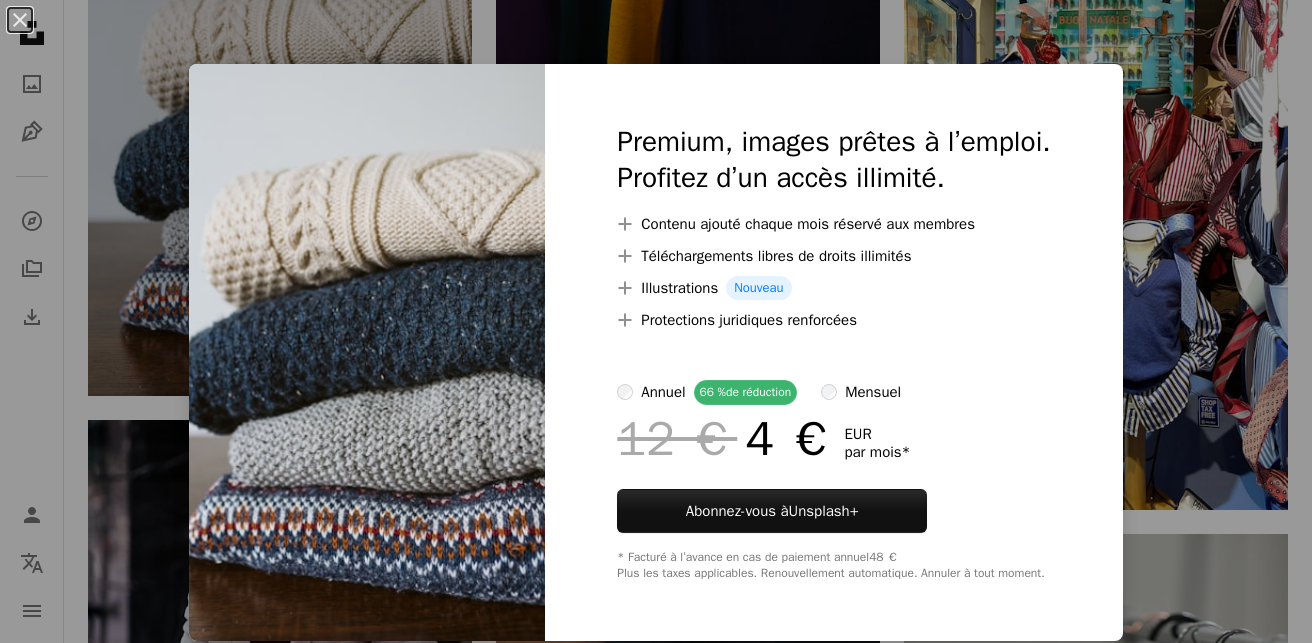 click on "An X shape Premium, images prêtes à l’emploi. Profitez d’un accès illimité. A plus sign Contenu ajouté chaque mois réservé aux membres A plus sign Téléchargements libres de droits illimités A plus sign Illustrations  Nouveau A plus sign Protections juridiques renforcées annuel 66 %  de réduction mensuel 12 €   4 € EUR par mois * Abonnez-vous à  Unsplash+ * Facturé à l’avance en cas de paiement annuel  48 € Plus les taxes applicables. Renouvellement automatique. Annuler à tout moment." at bounding box center (656, 321) 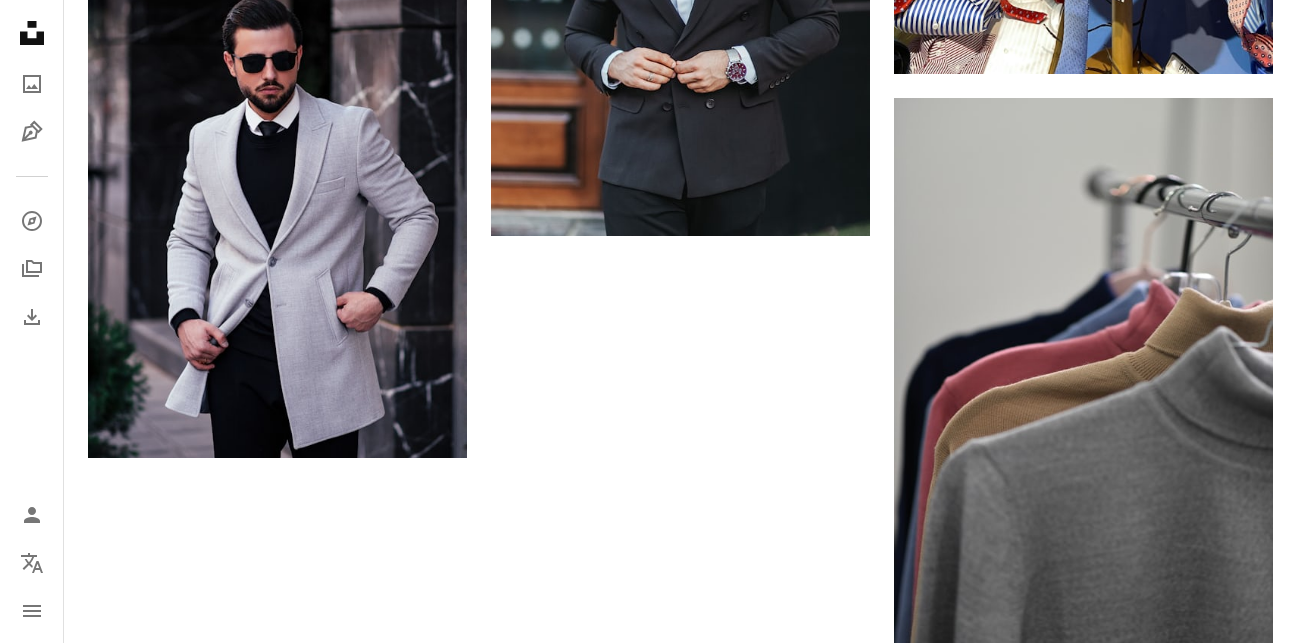 scroll, scrollTop: 2987, scrollLeft: 0, axis: vertical 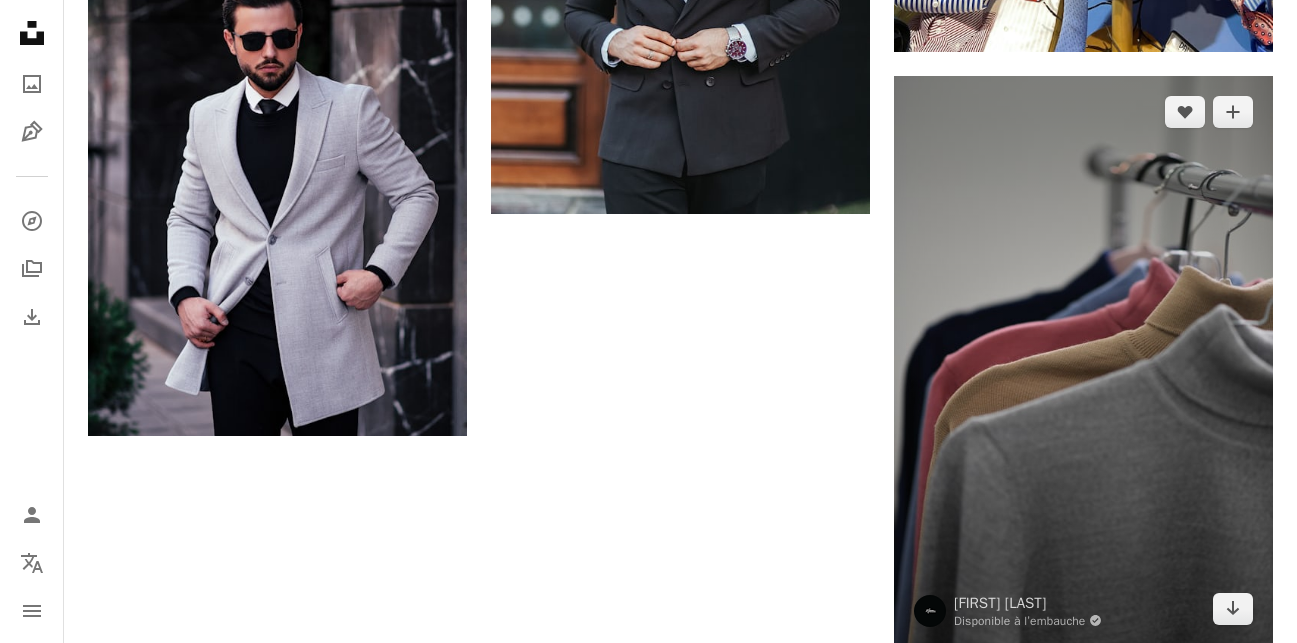 click at bounding box center [1083, 360] 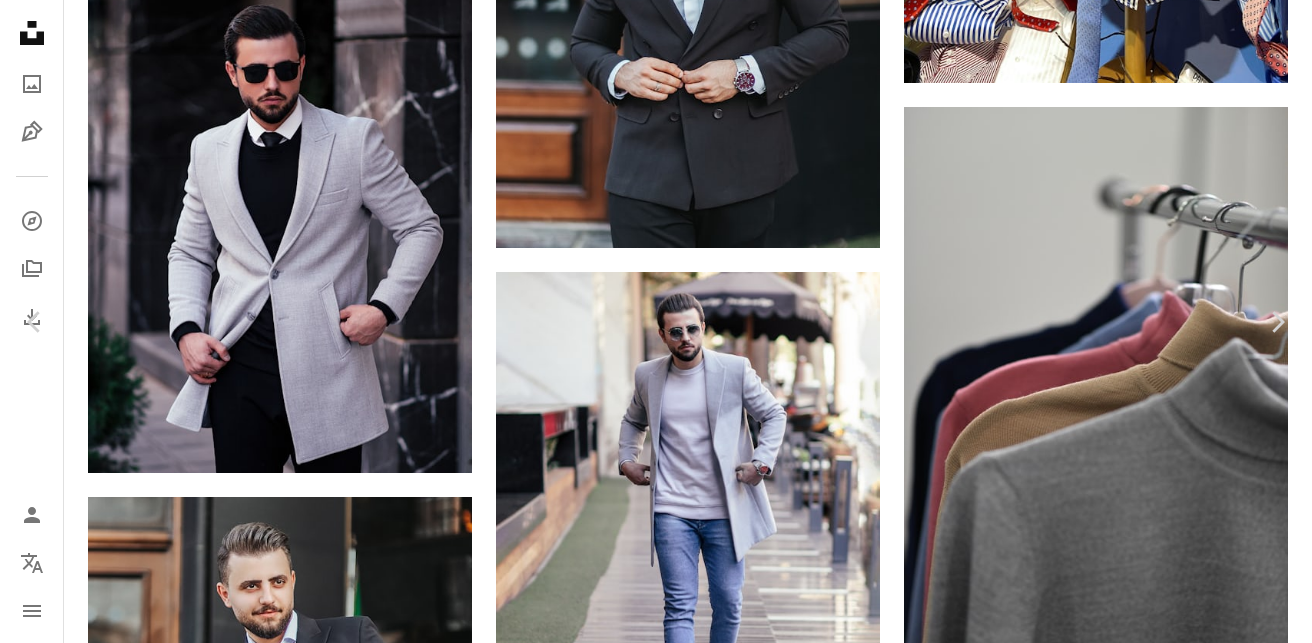 click on "Télécharger gratuitement" at bounding box center (1080, 5570) 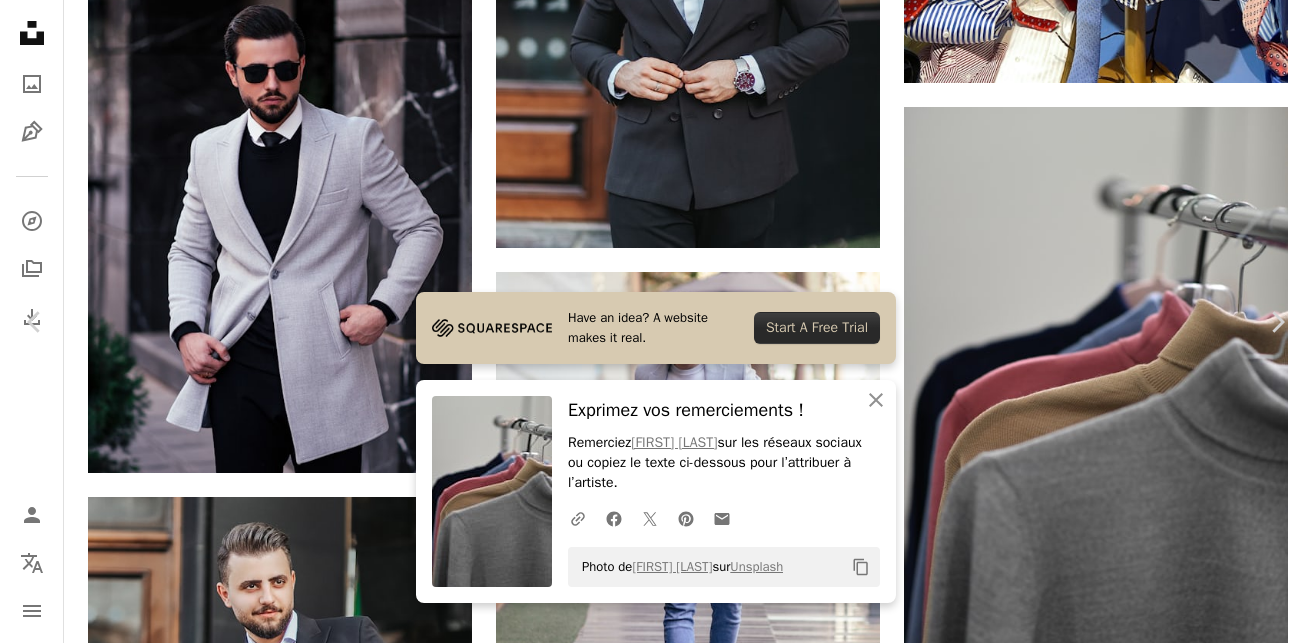 click on "**********" at bounding box center (656, 1268) 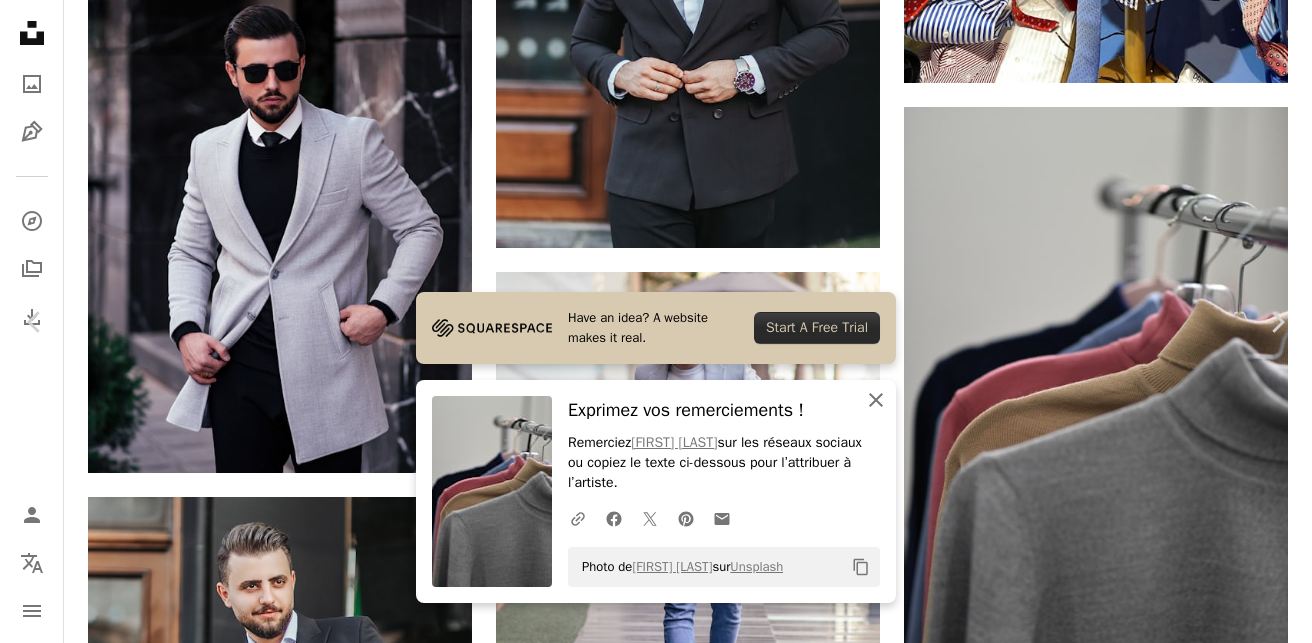 click on "An X shape" 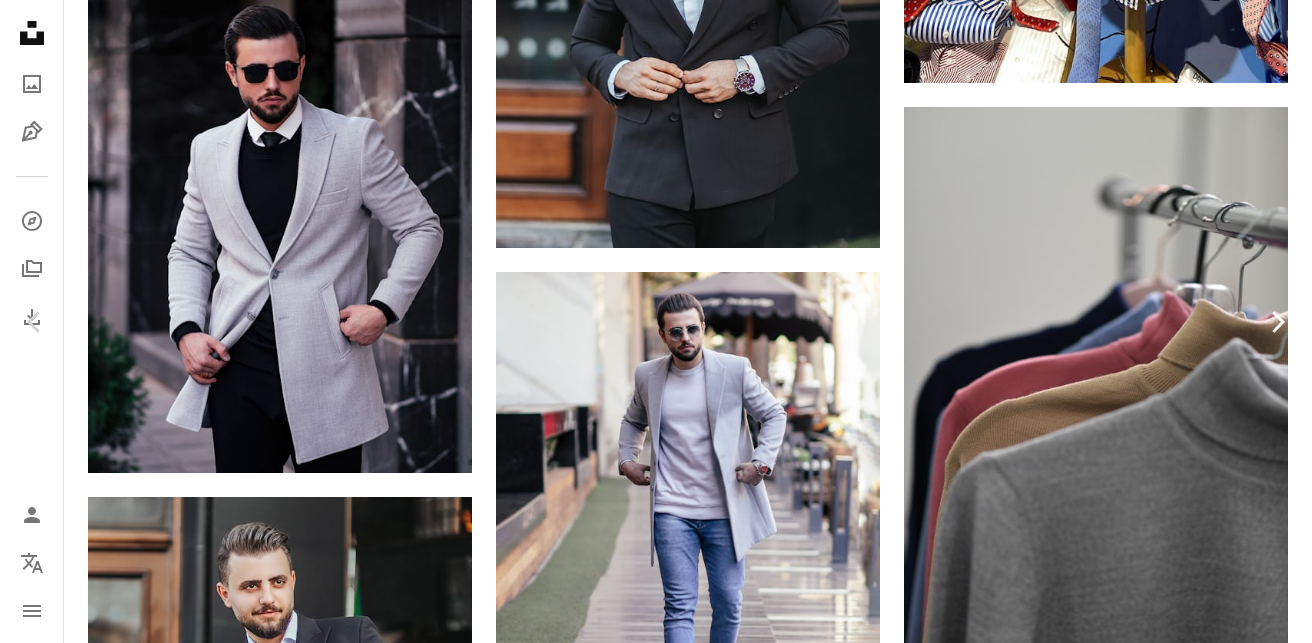 click on "Chevron right" at bounding box center [1277, 322] 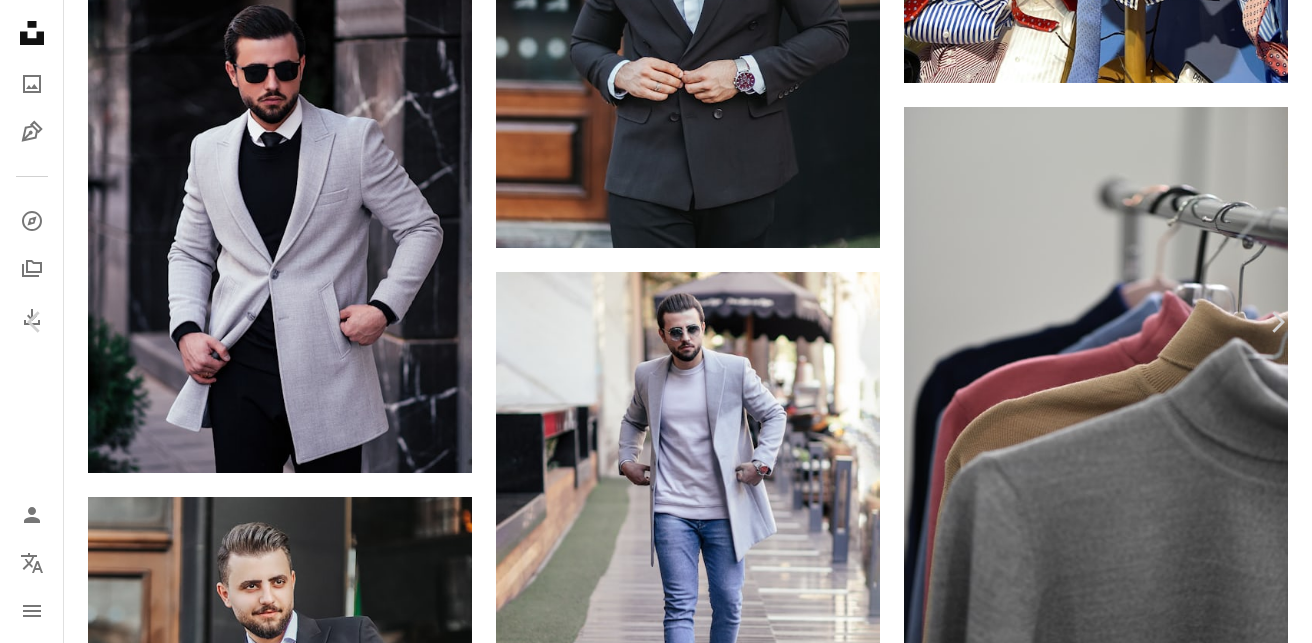 click on "**********" at bounding box center [656, 1268] 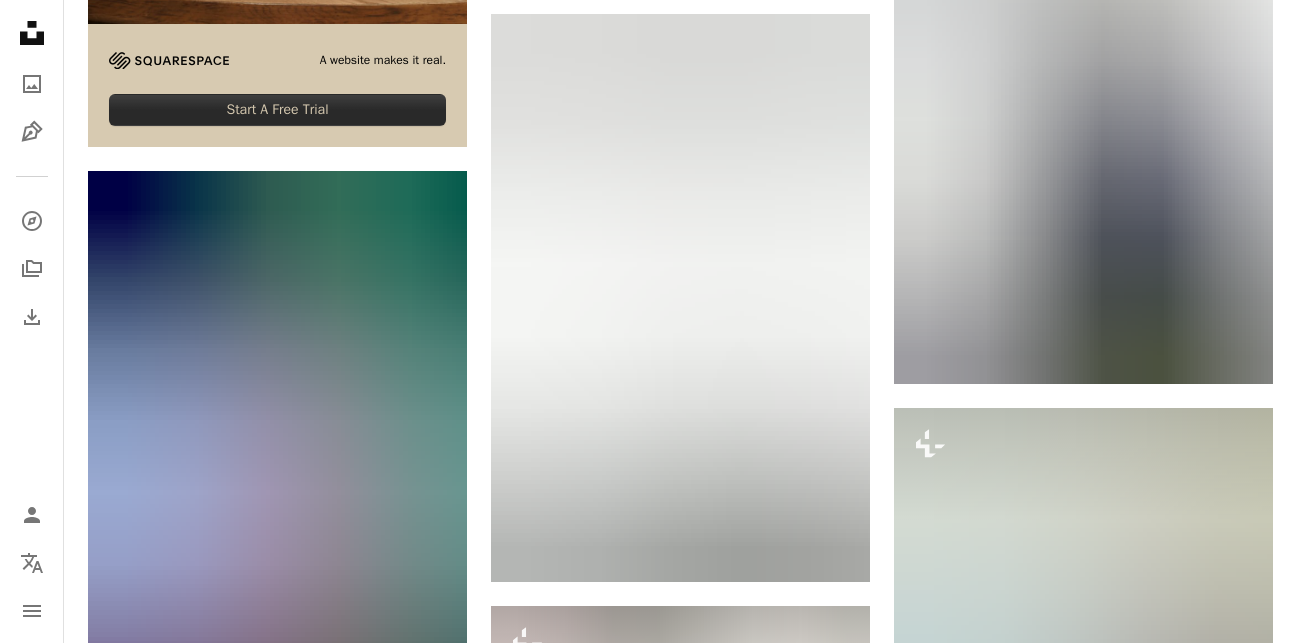 scroll, scrollTop: 5432, scrollLeft: 0, axis: vertical 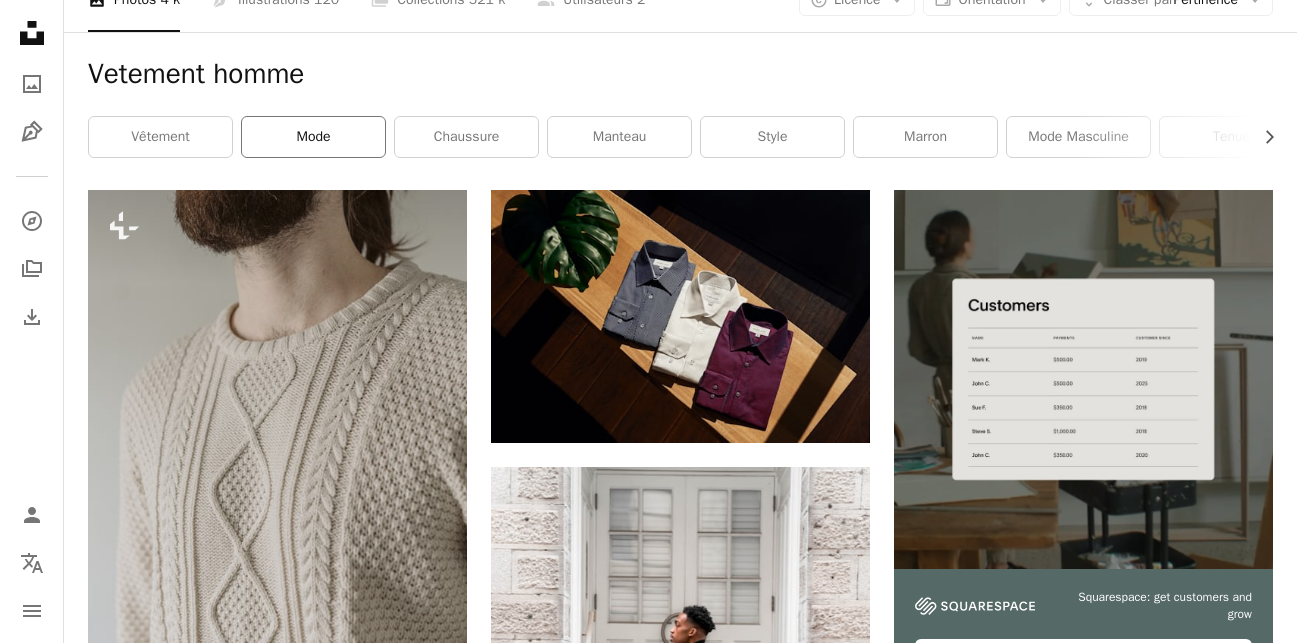 click on "mode" at bounding box center [313, 137] 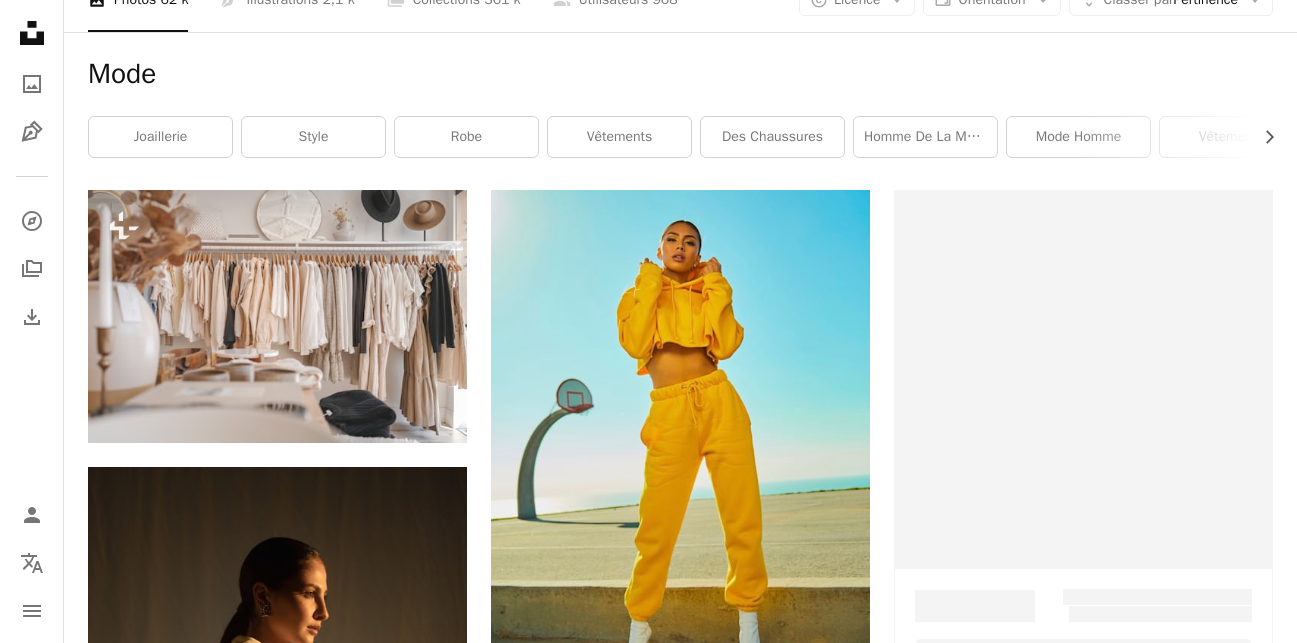 scroll, scrollTop: 0, scrollLeft: 0, axis: both 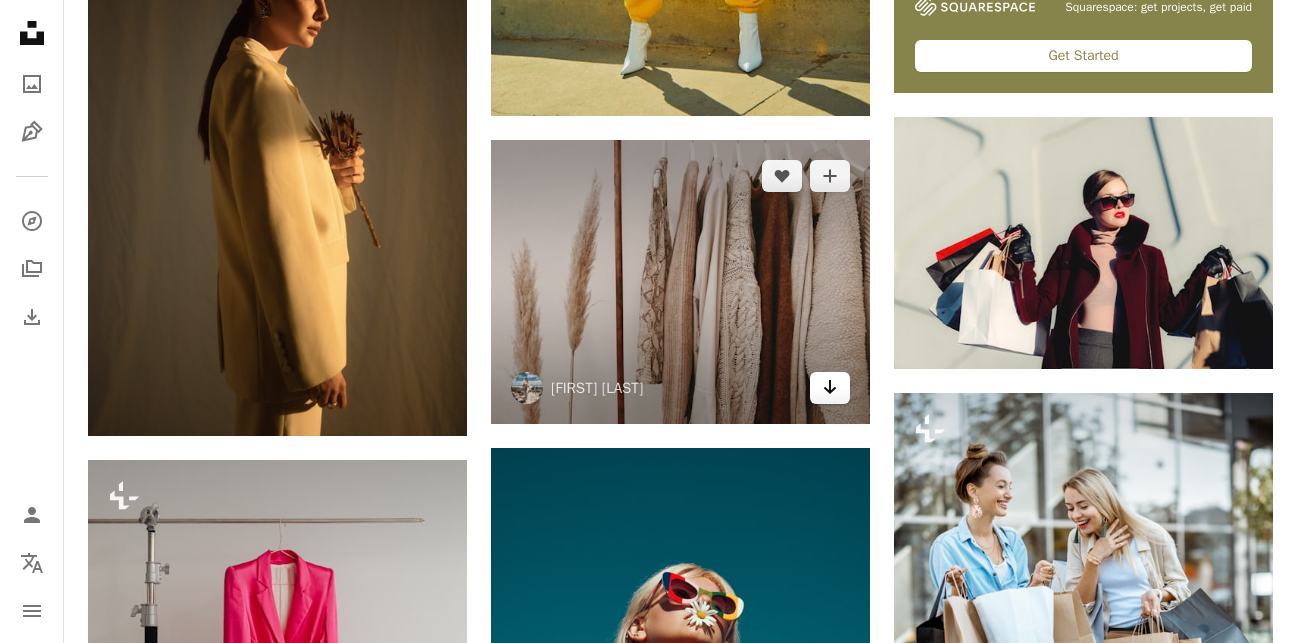 click on "Arrow pointing down" 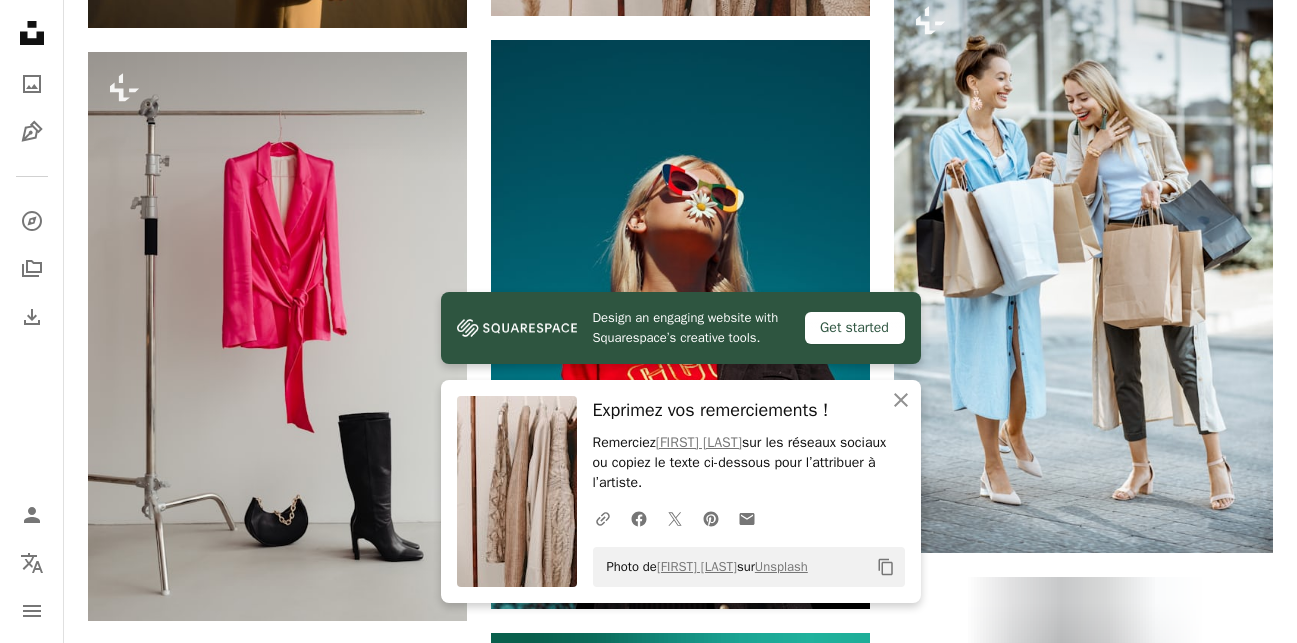 scroll, scrollTop: 1451, scrollLeft: 0, axis: vertical 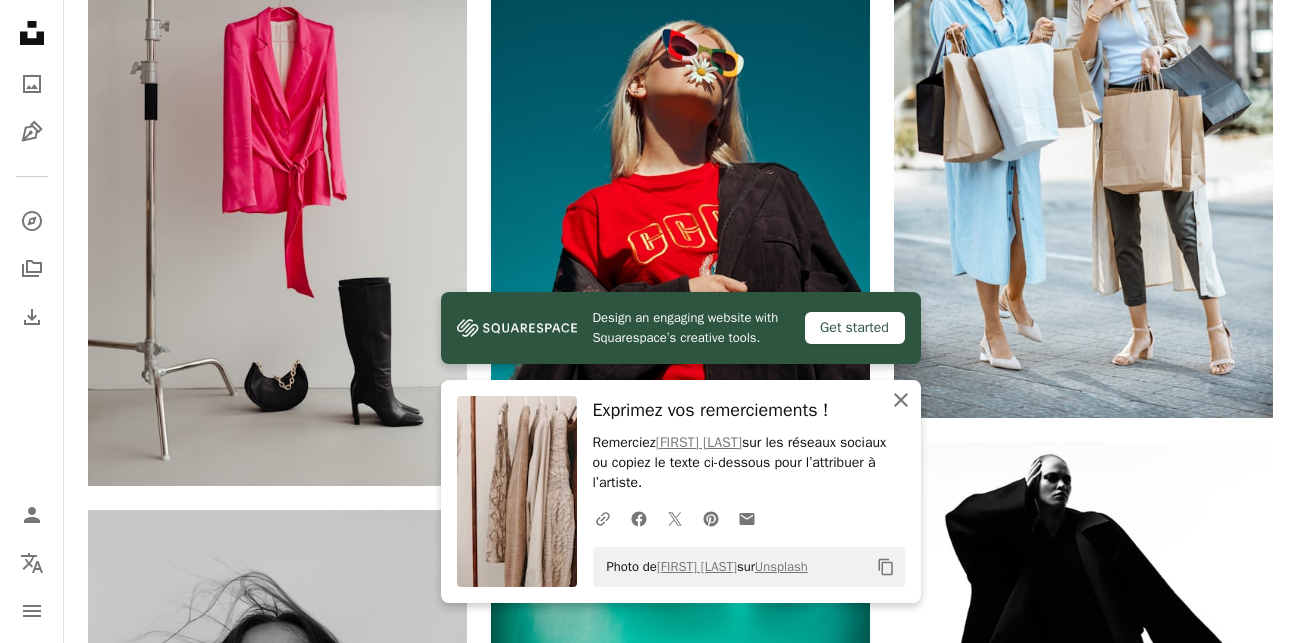 click on "An X shape" 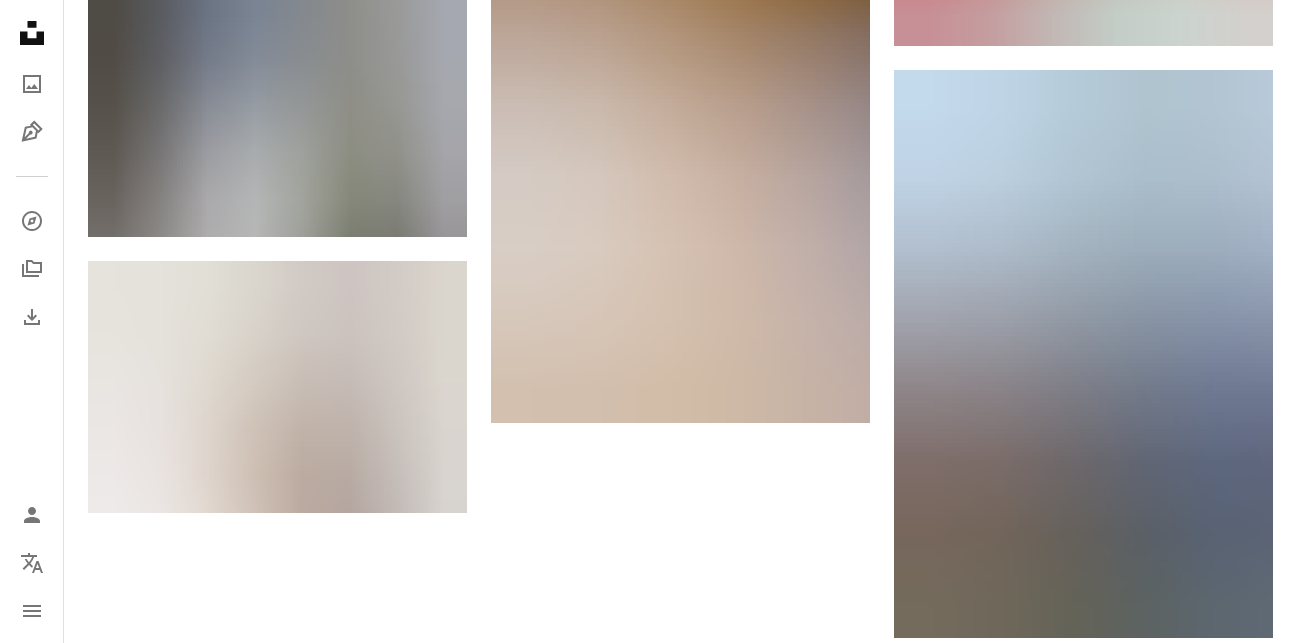 scroll, scrollTop: 3234, scrollLeft: 0, axis: vertical 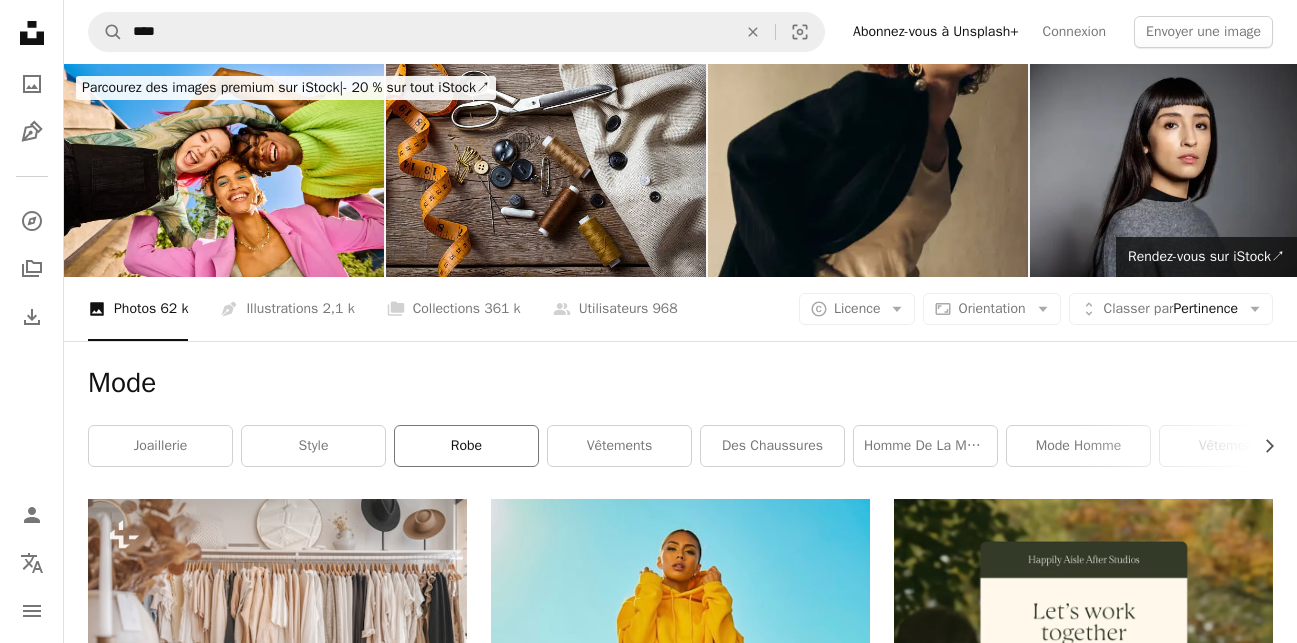 click on "robe" at bounding box center [466, 446] 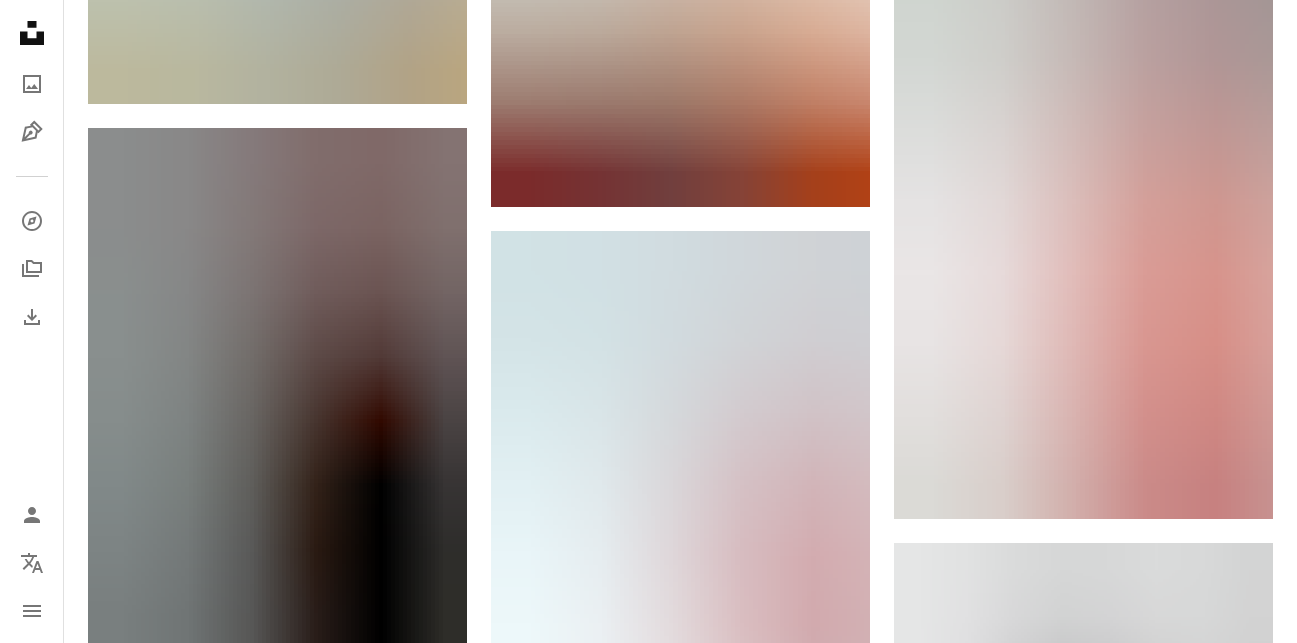 scroll, scrollTop: 0, scrollLeft: 0, axis: both 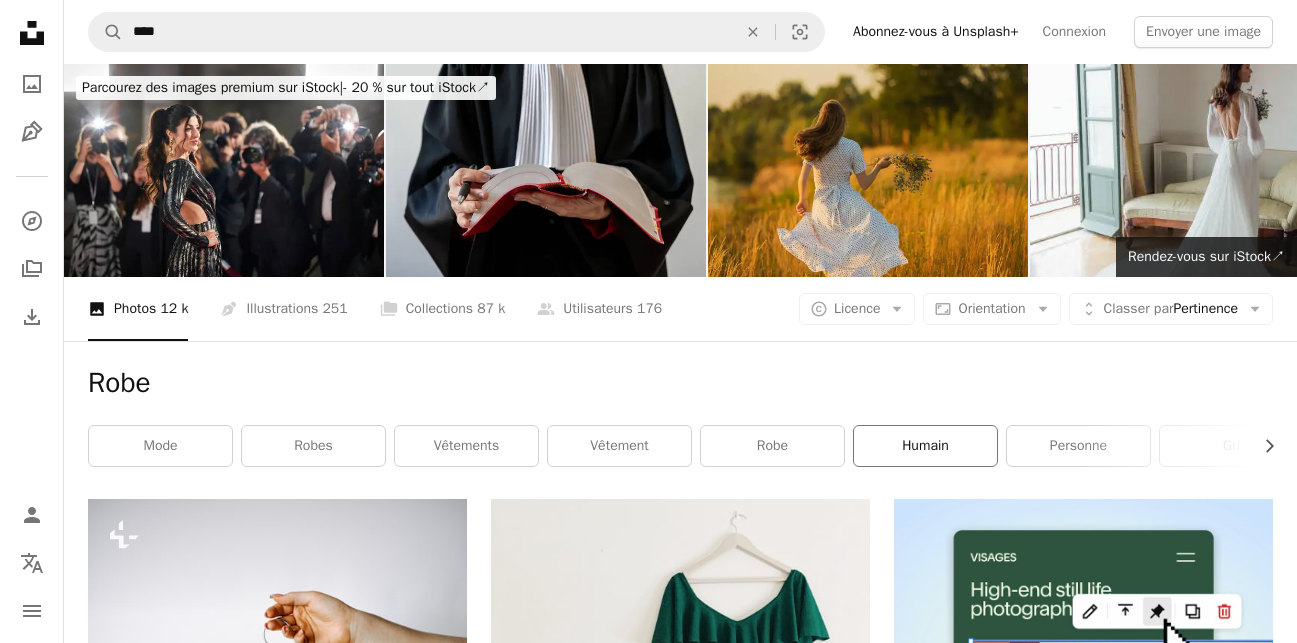 click on "humain" at bounding box center [925, 446] 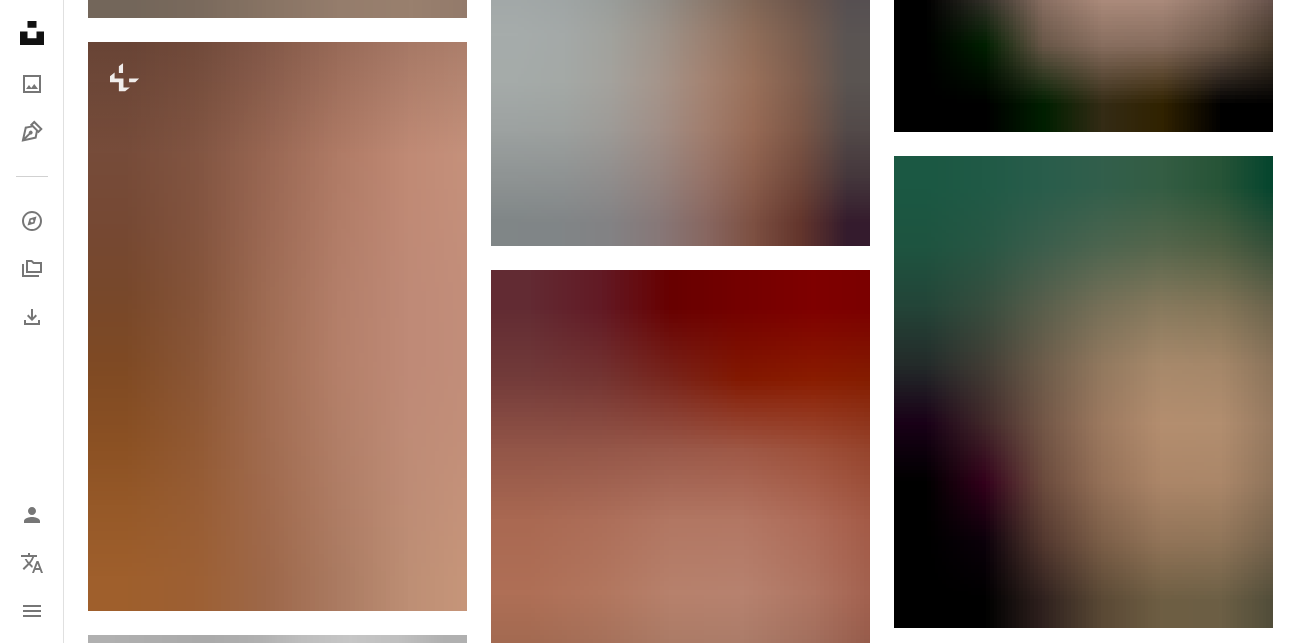 scroll, scrollTop: 0, scrollLeft: 0, axis: both 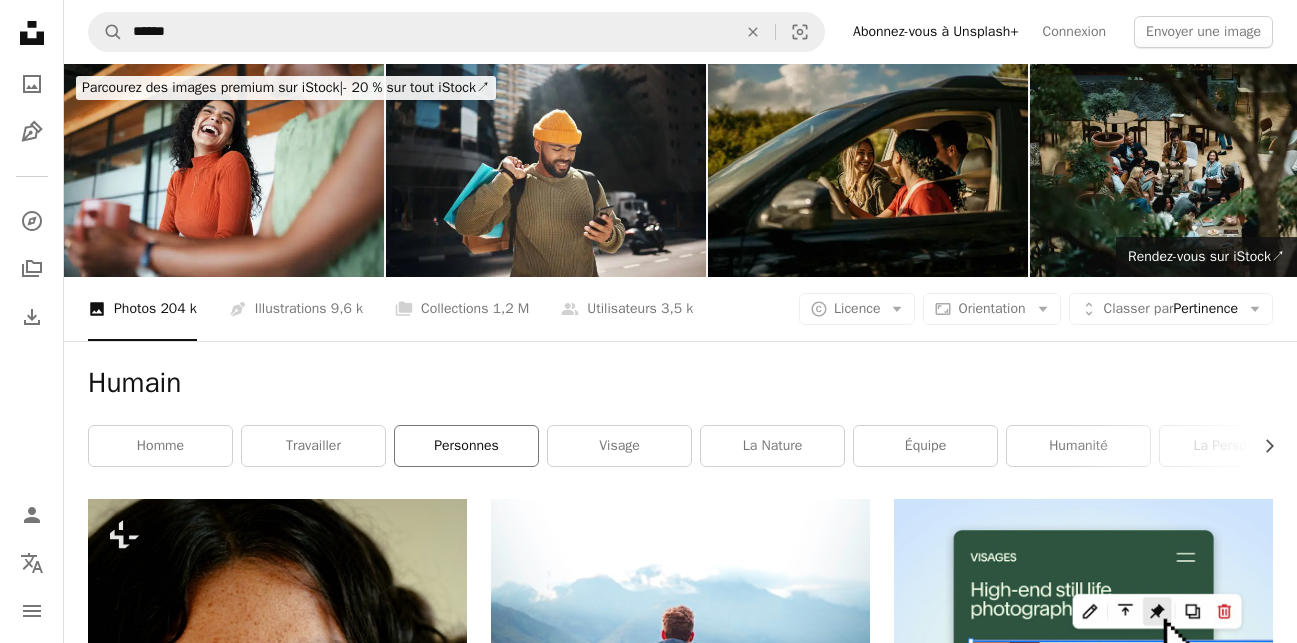 click on "personnes" at bounding box center (466, 446) 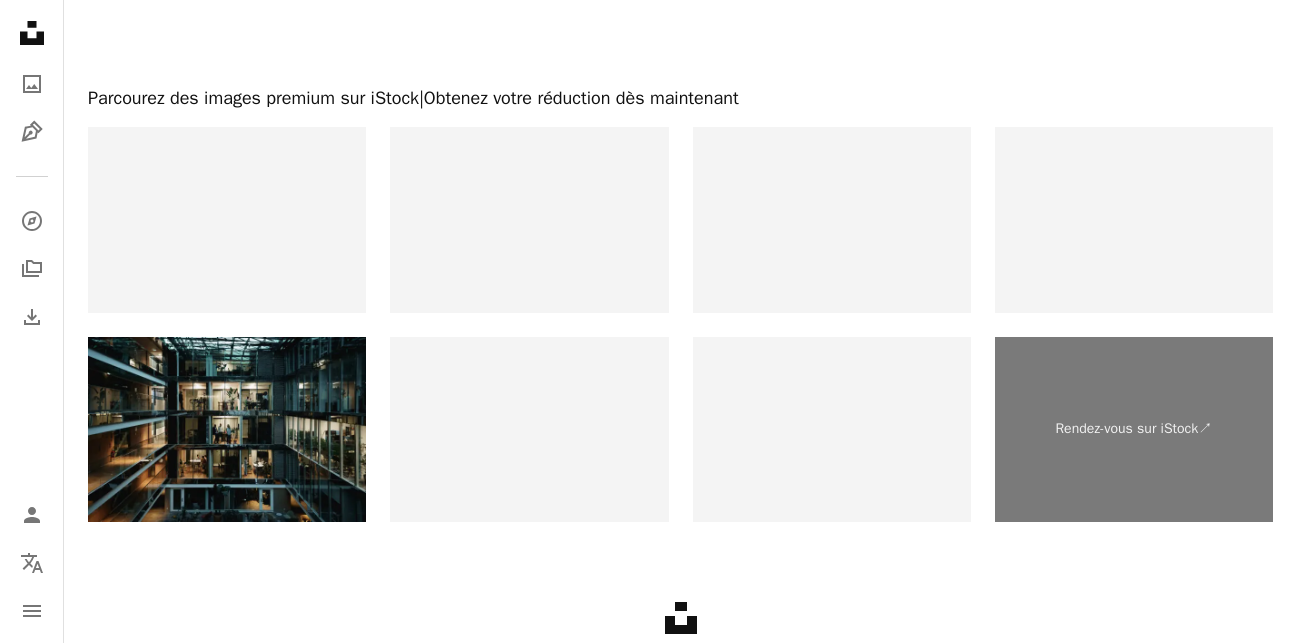 scroll, scrollTop: 4479, scrollLeft: 0, axis: vertical 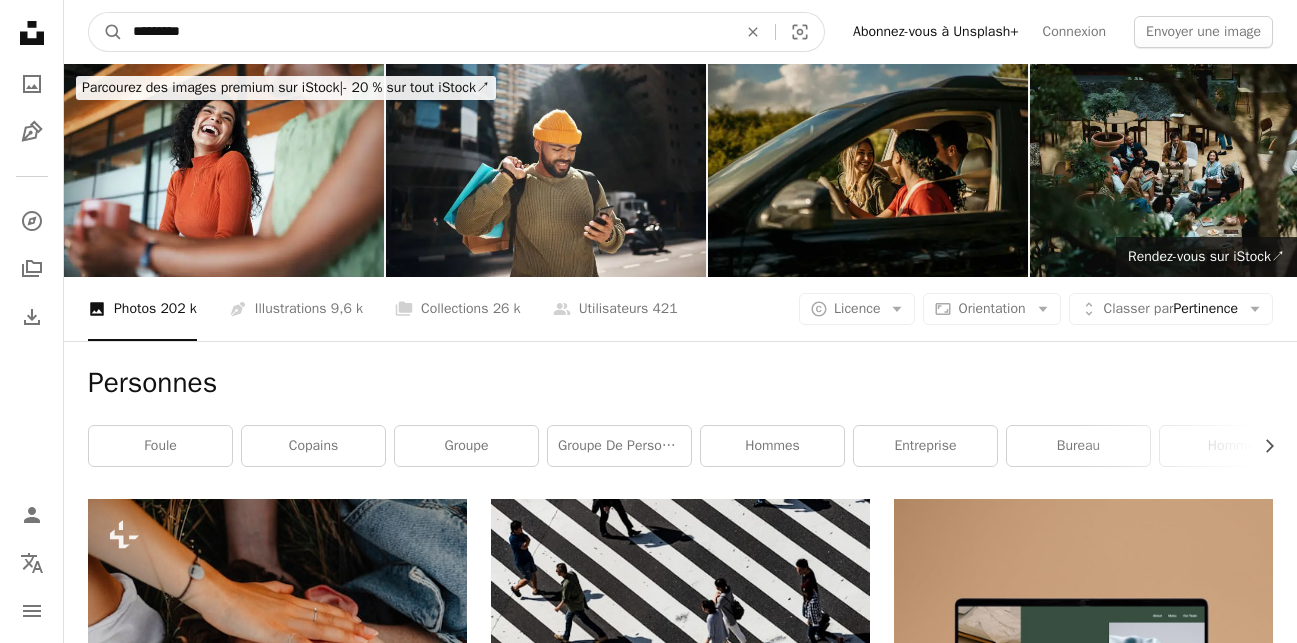 click on "*********" at bounding box center [427, 32] 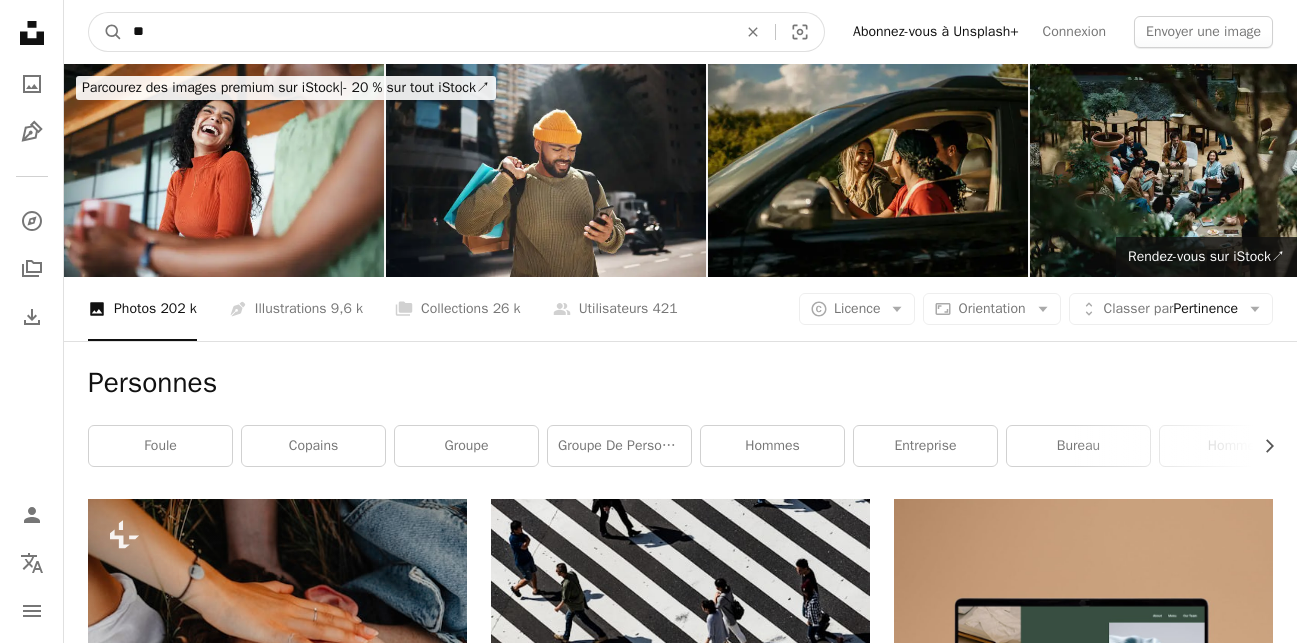 type on "*" 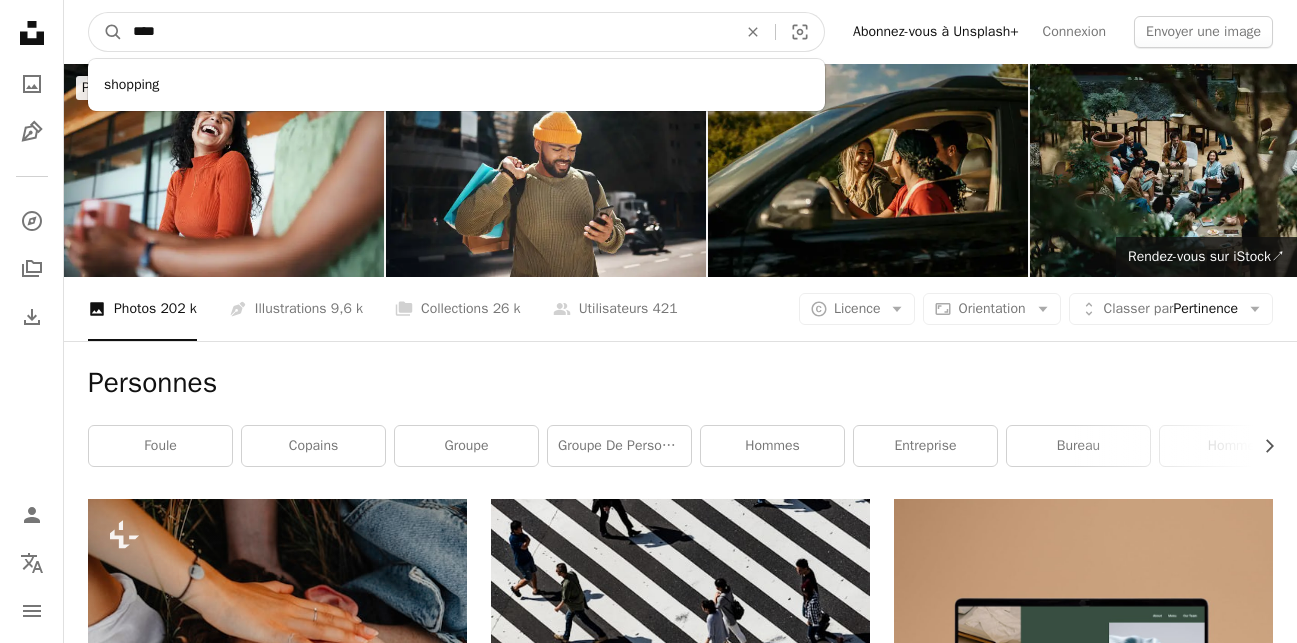 type on "****" 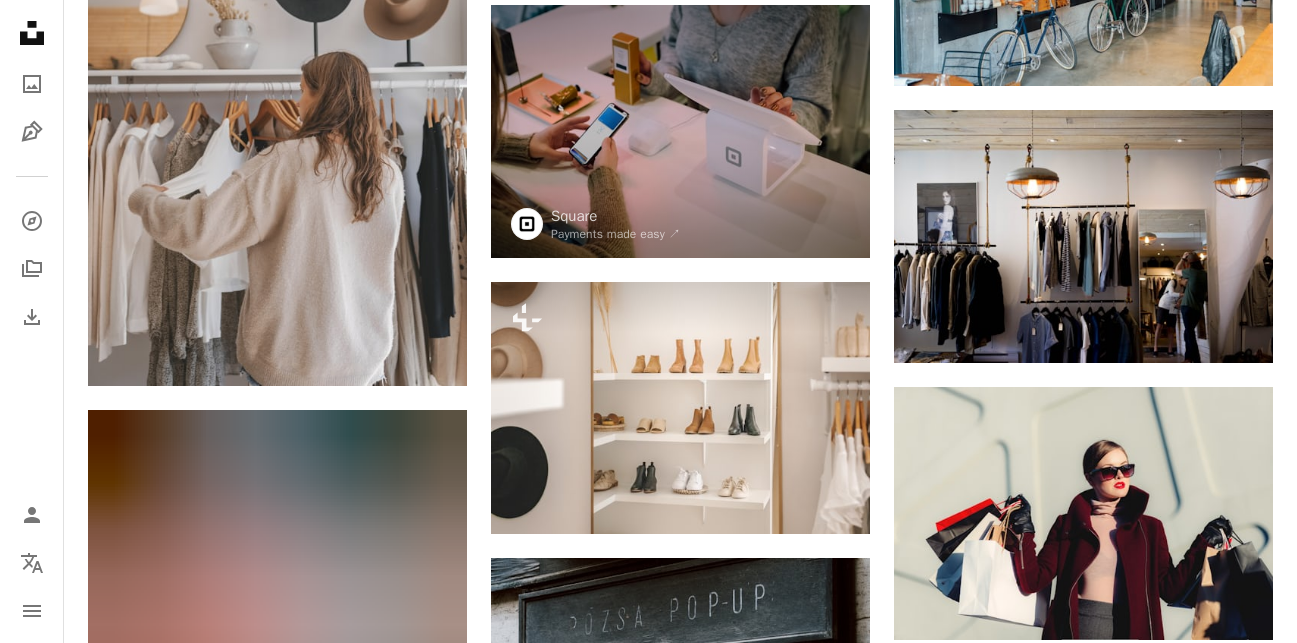 scroll, scrollTop: 1514, scrollLeft: 0, axis: vertical 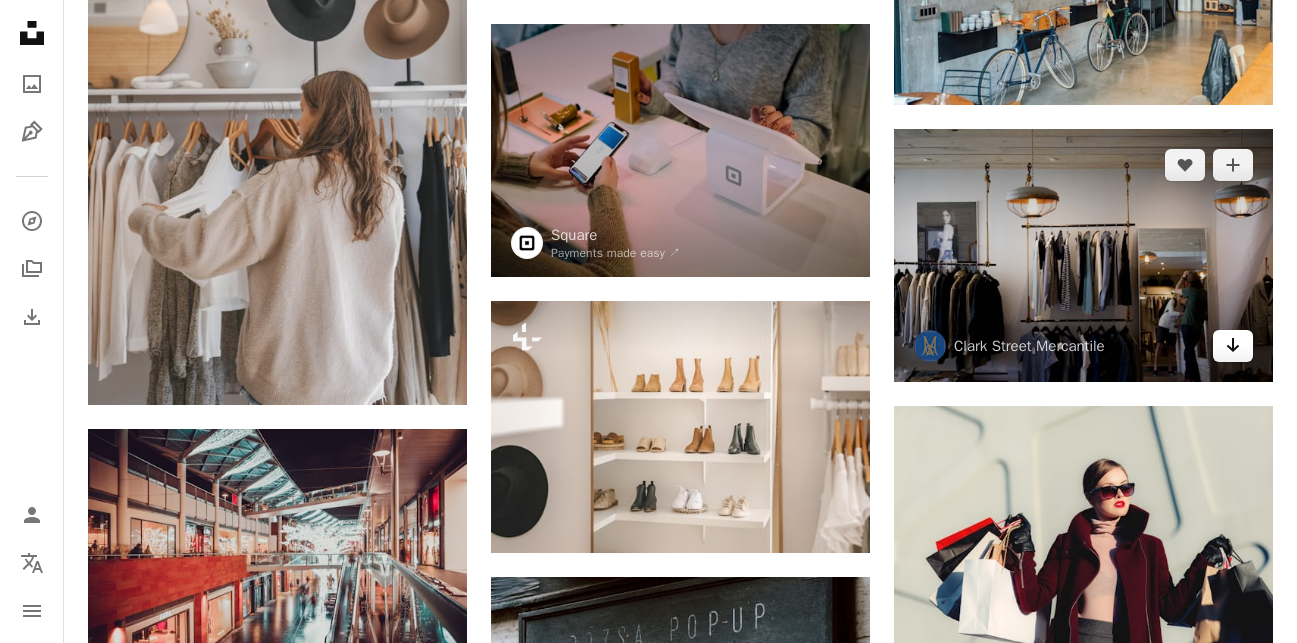 click on "Arrow pointing down" at bounding box center (1233, 346) 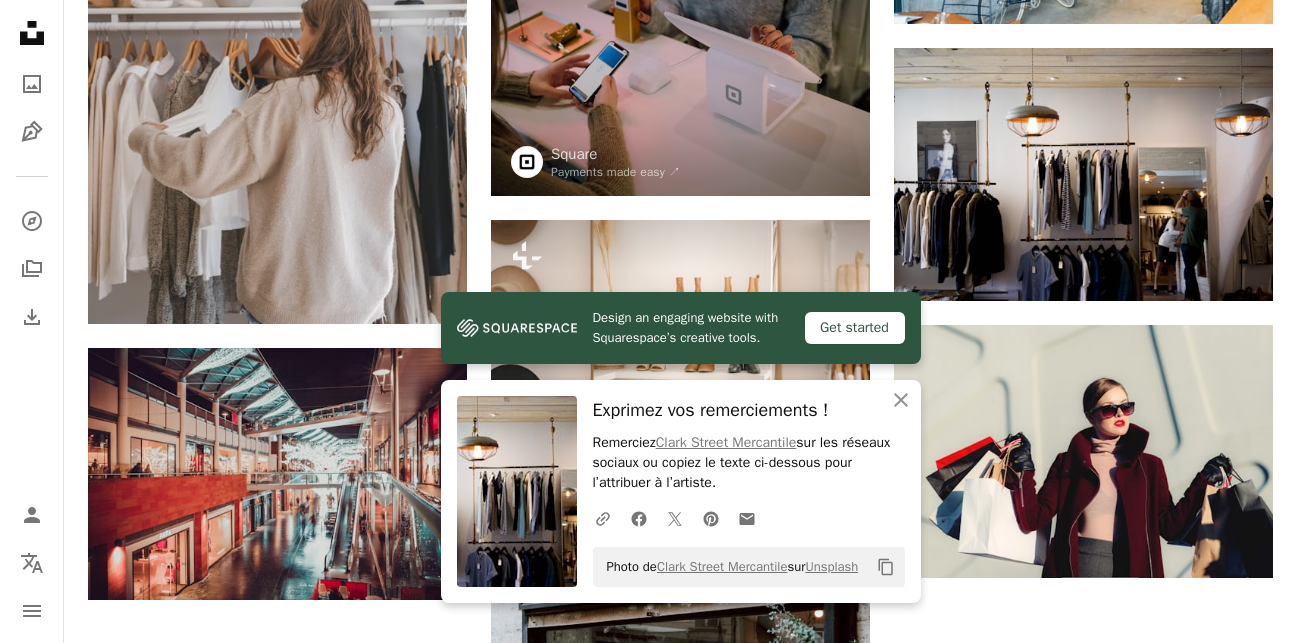 scroll, scrollTop: 1581, scrollLeft: 0, axis: vertical 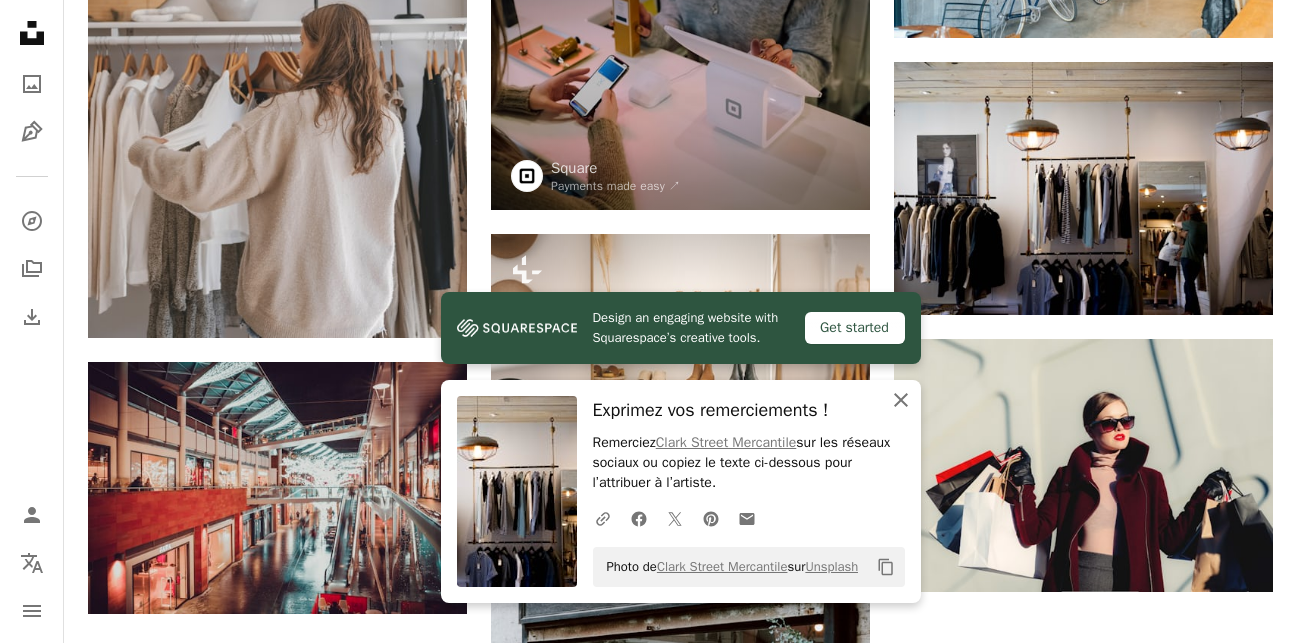 click on "An X shape" 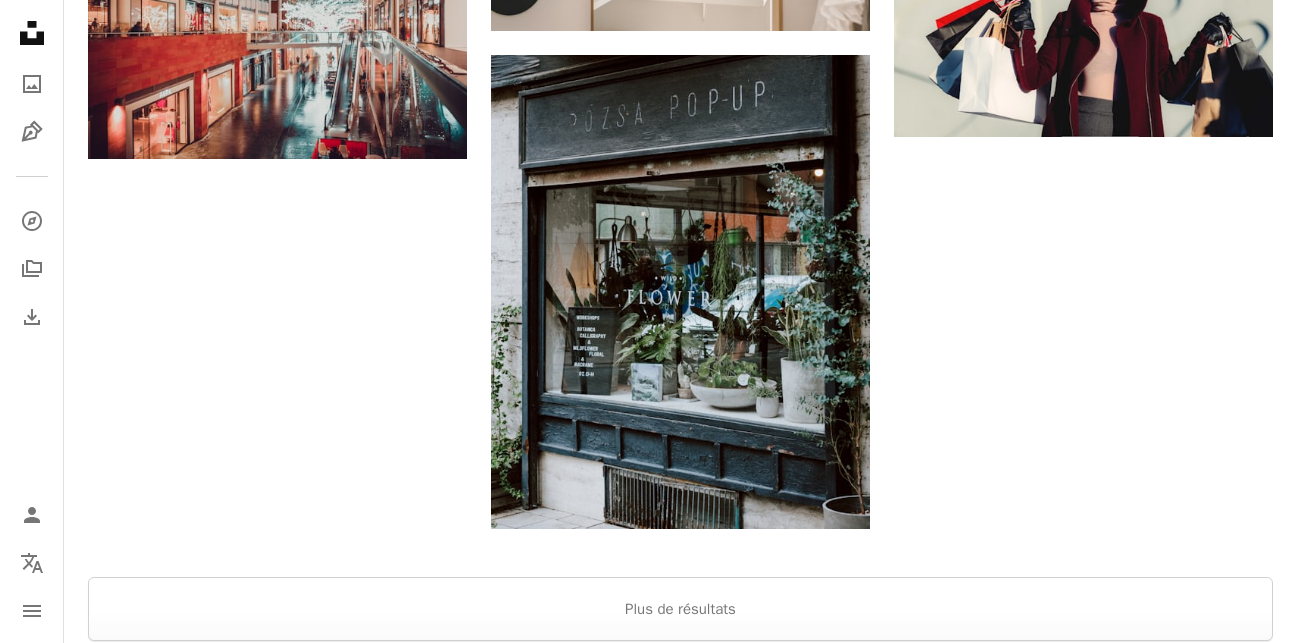 scroll, scrollTop: 2264, scrollLeft: 0, axis: vertical 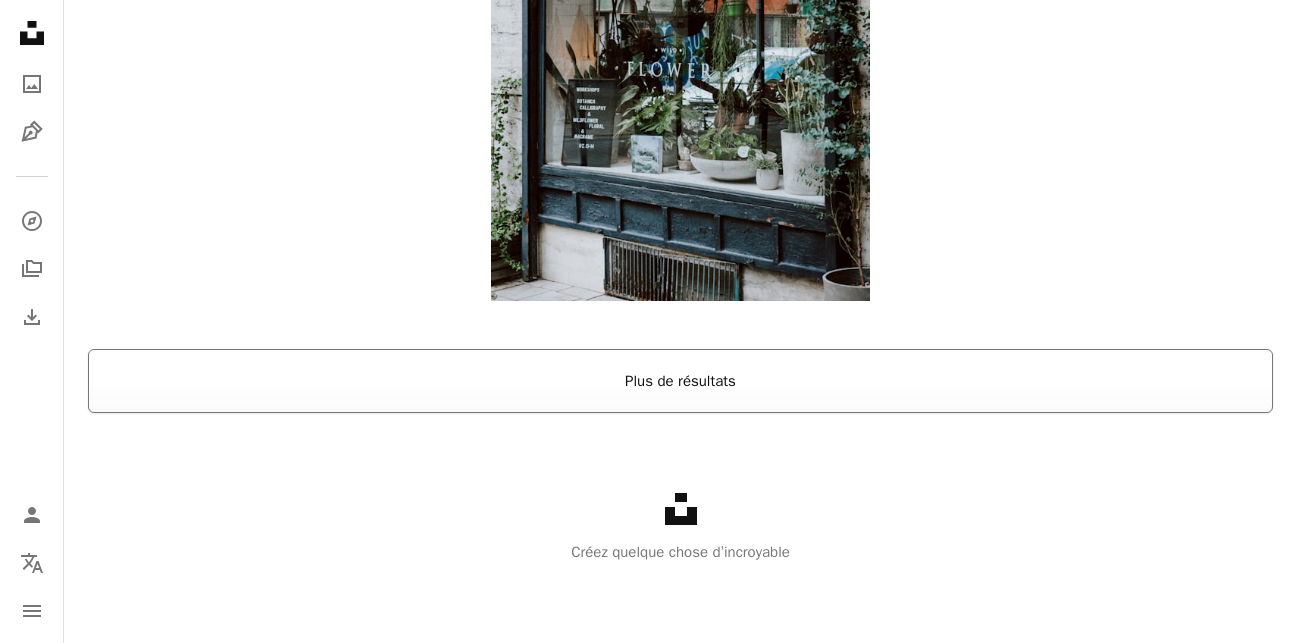 click on "Plus de résultats" at bounding box center (680, 381) 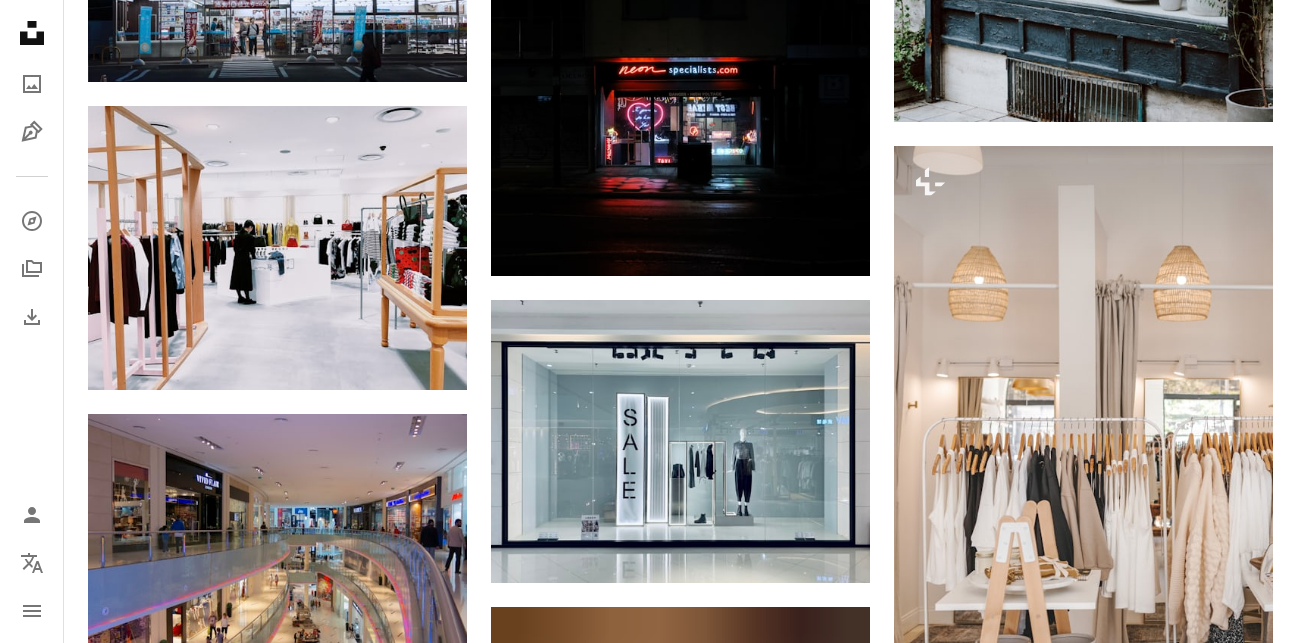 scroll, scrollTop: 2599, scrollLeft: 0, axis: vertical 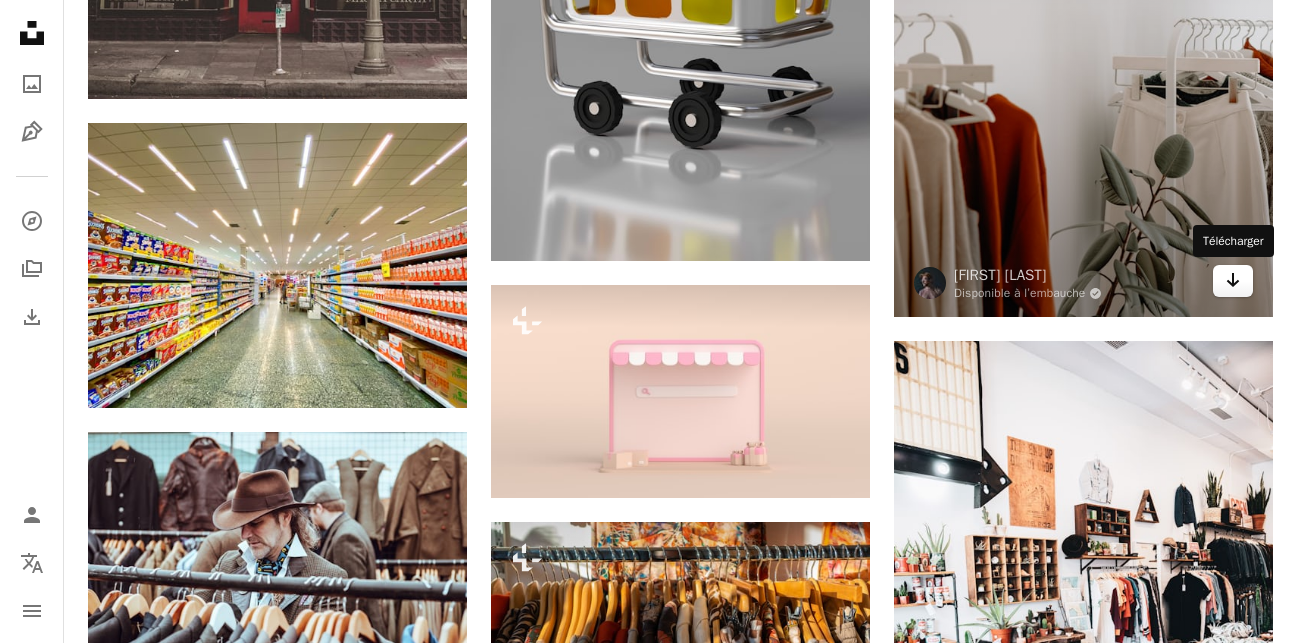 click on "Arrow pointing down" 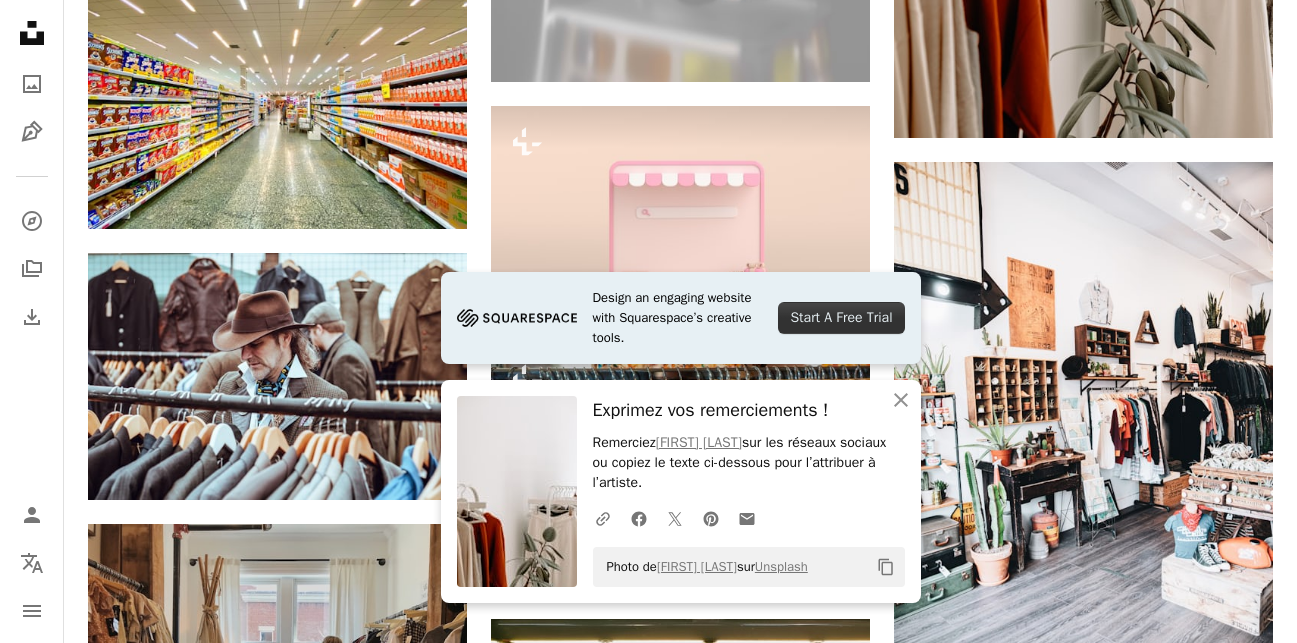 scroll, scrollTop: 4161, scrollLeft: 0, axis: vertical 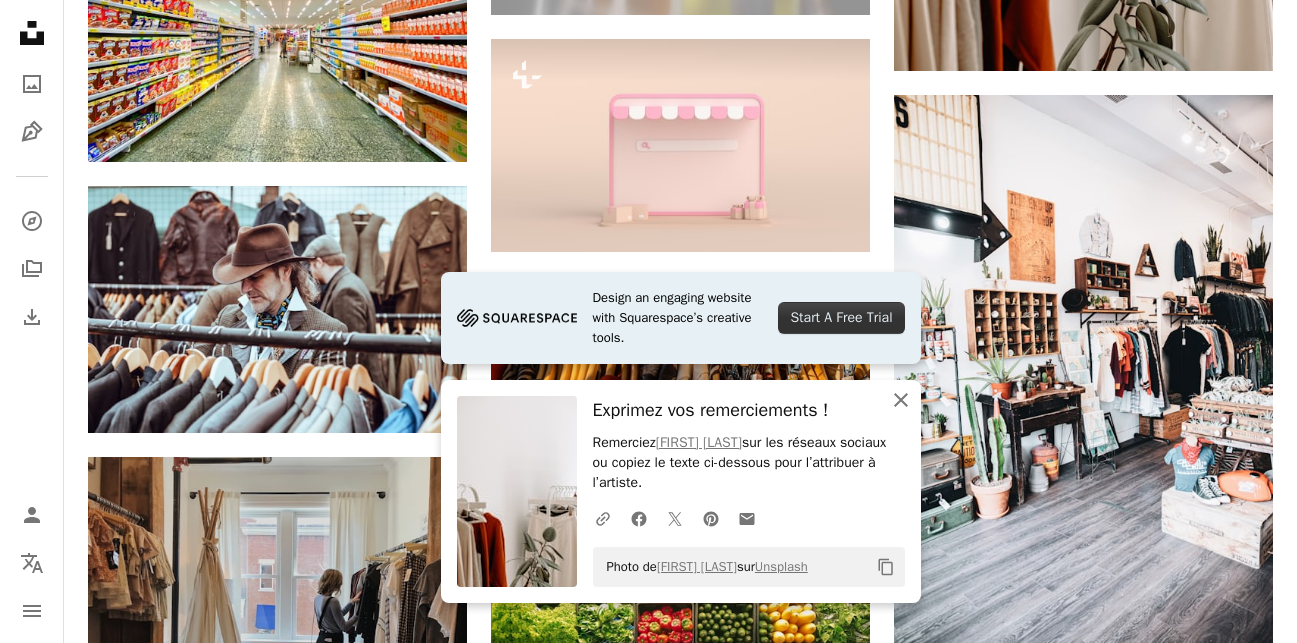 click 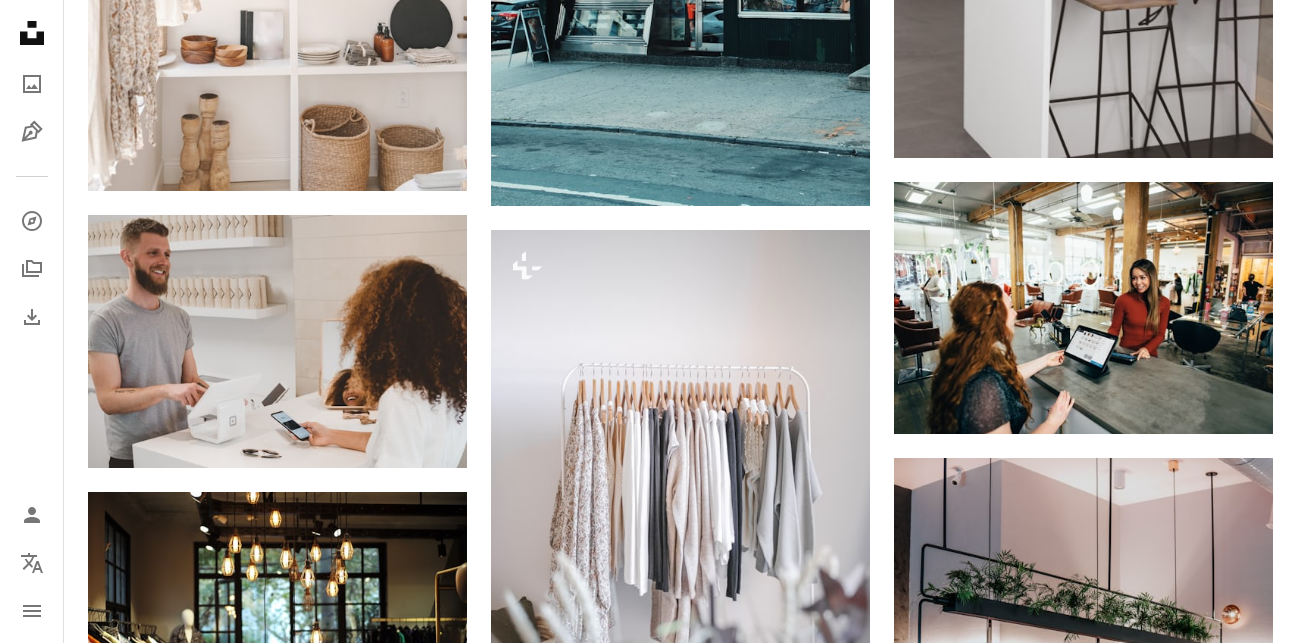 scroll, scrollTop: 7529, scrollLeft: 0, axis: vertical 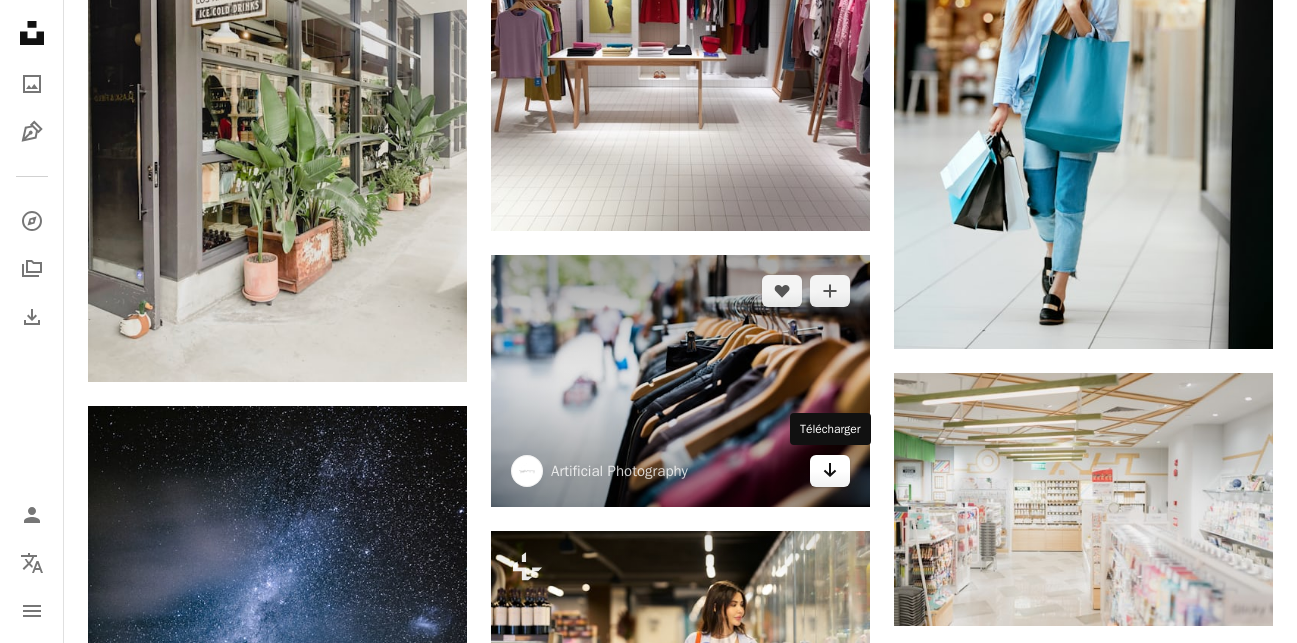 click on "Arrow pointing down" 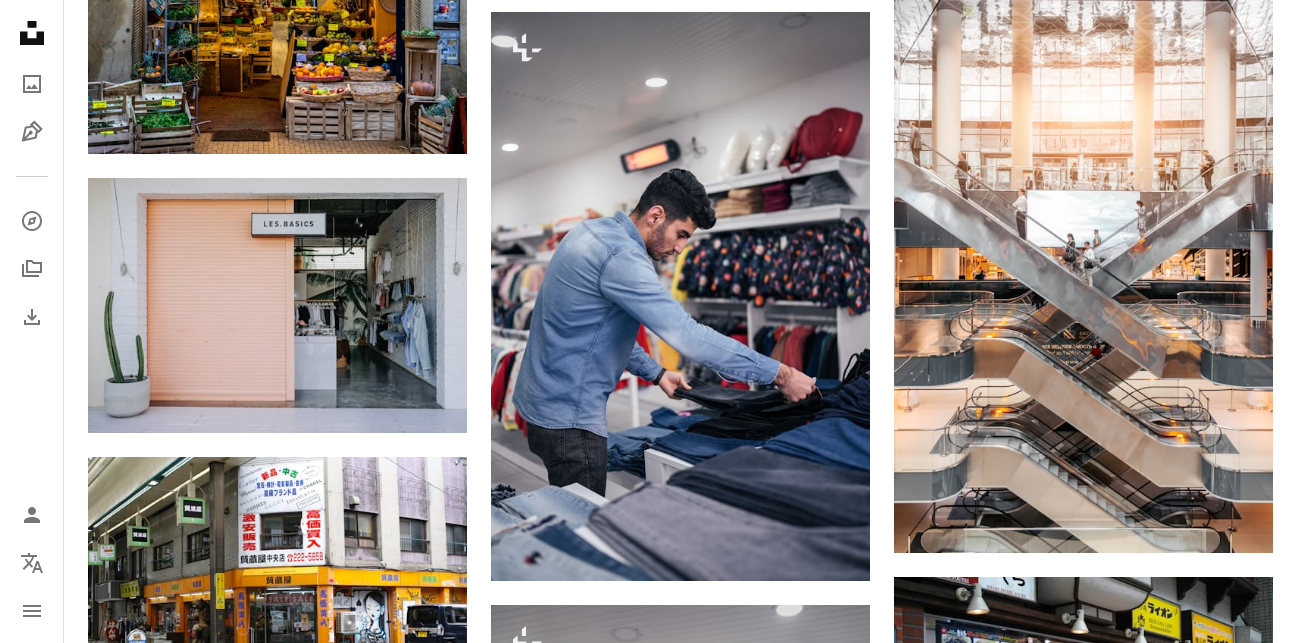 scroll, scrollTop: 22376, scrollLeft: 0, axis: vertical 